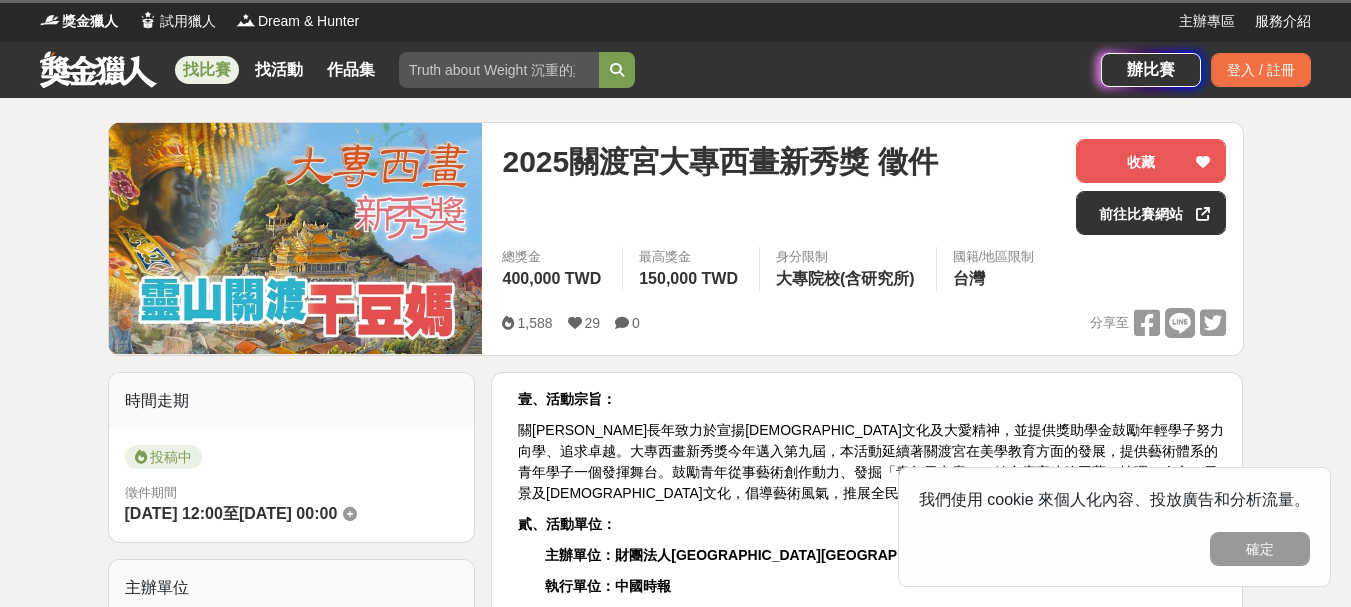 scroll, scrollTop: 0, scrollLeft: 0, axis: both 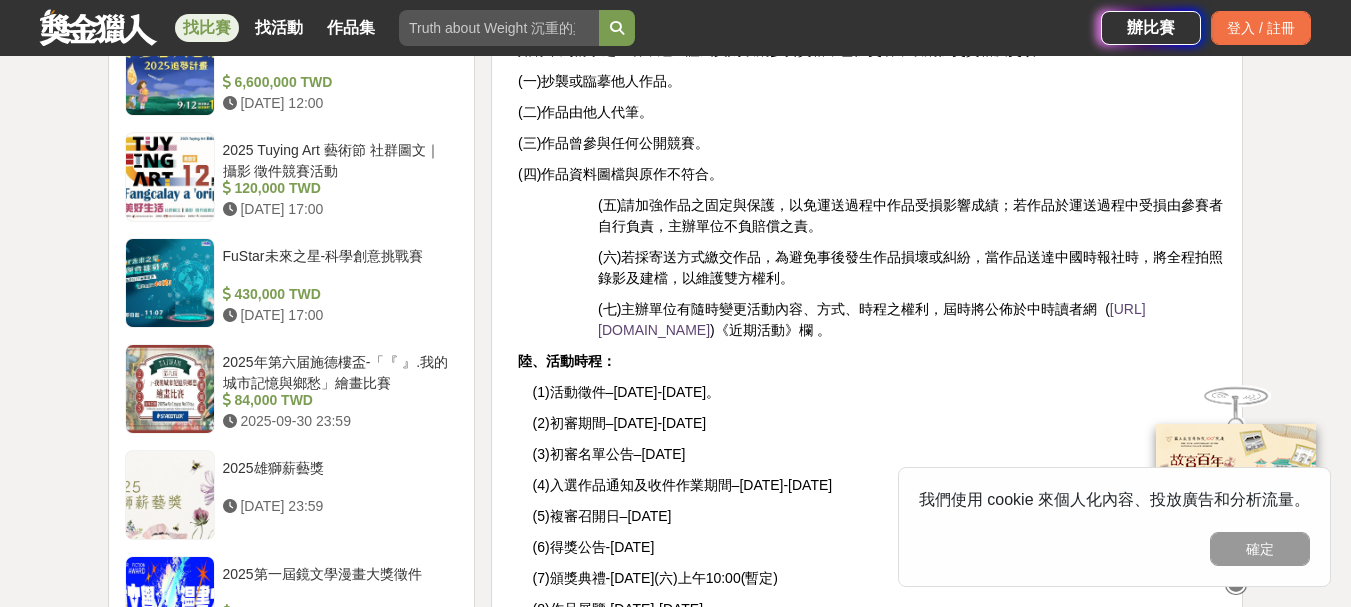 drag, startPoint x: 558, startPoint y: 461, endPoint x: 886, endPoint y: 484, distance: 328.80542 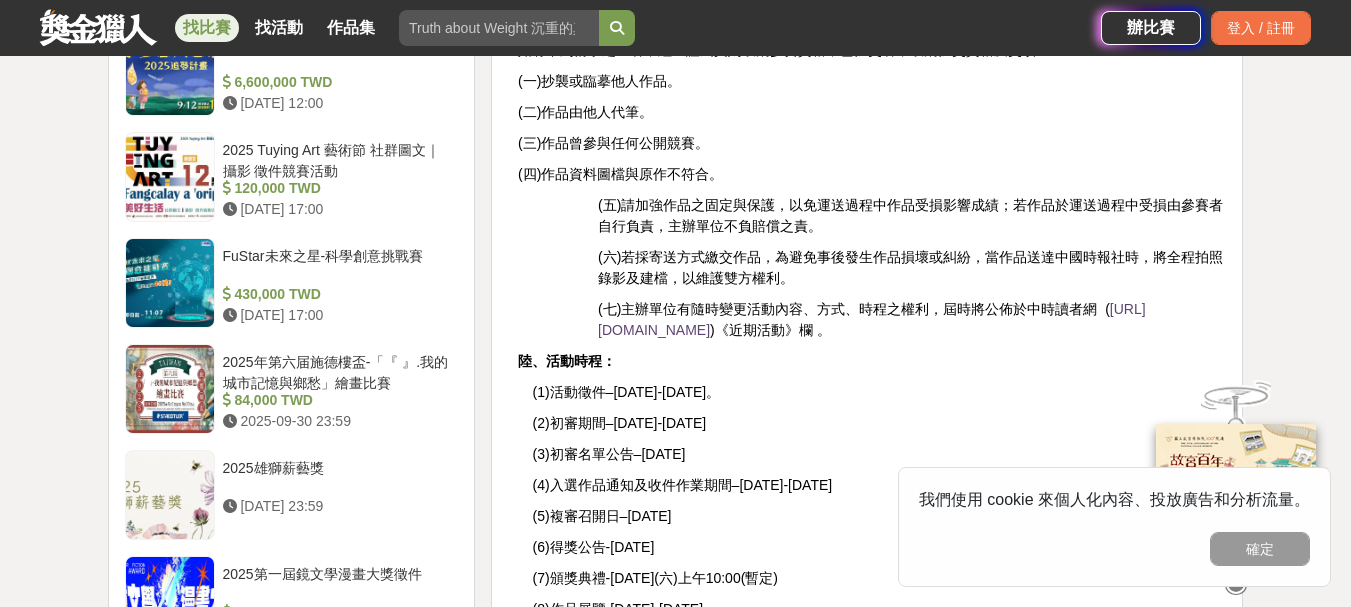 click on "壹、活動宗旨：    關渡宮長年致力於宣揚媽祖文化及大愛精神，並提供獎助學金鼓勵年輕學子努力向學、追求卓越。大專西畫新秀獎今年邁入第九屆，本活動延續著關渡宮在美學教育方面的發展，提供藝術體系的青年學子一個發揮舞台。鼓勵青年從事藝術創作動力、發掘「青年畢卡索」、結合廟宇建築工藝，地理、人文、風景及宗教文化，倡導藝術風氣，推展全民美育活動，提昇美術水準。 貳、活動單位：         主辦單位：財團法人台北市關渡宮         執行單位：中國時報      參、徵件主題： 「靈山關渡、干豆媽」 1、以干豆媽守護關渡三百多年，見證關渡地區從古至今的歲月風華，展現地方道統文化、宗教信仰及人文關懷為主軸。 2、將關渡地理環境結合關渡宫的廟宇建築特色，融合關渡平原、淡水岸、大屯山及觀音山等風景創作為方向。 以 「 」 S" at bounding box center [867, 75] 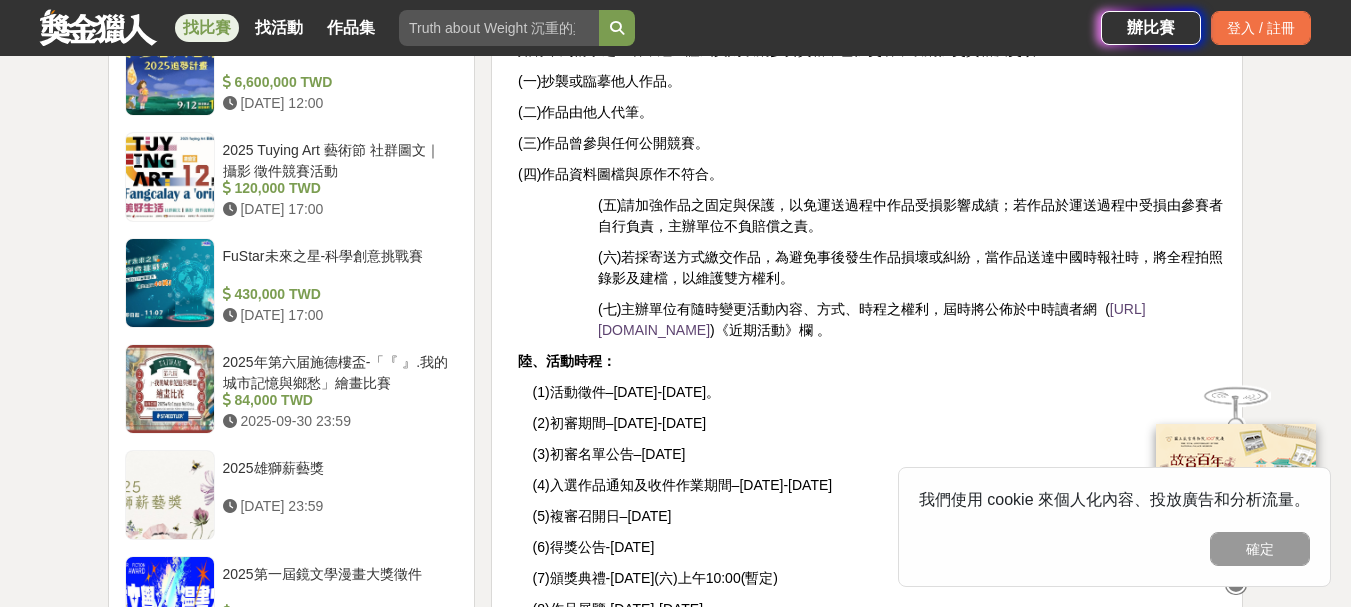 click on "(4)入選作品通知及收件作業期間–114年8月18日-8月26日" at bounding box center [682, 485] 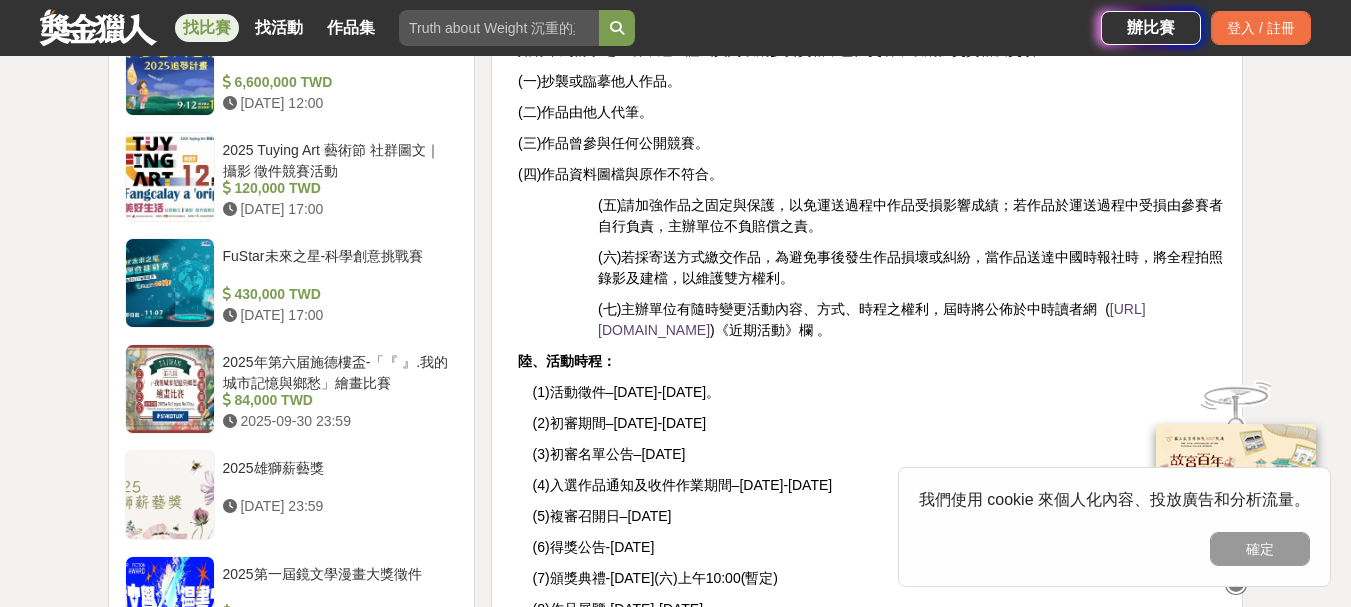 drag, startPoint x: 555, startPoint y: 460, endPoint x: 886, endPoint y: 461, distance: 331.0015 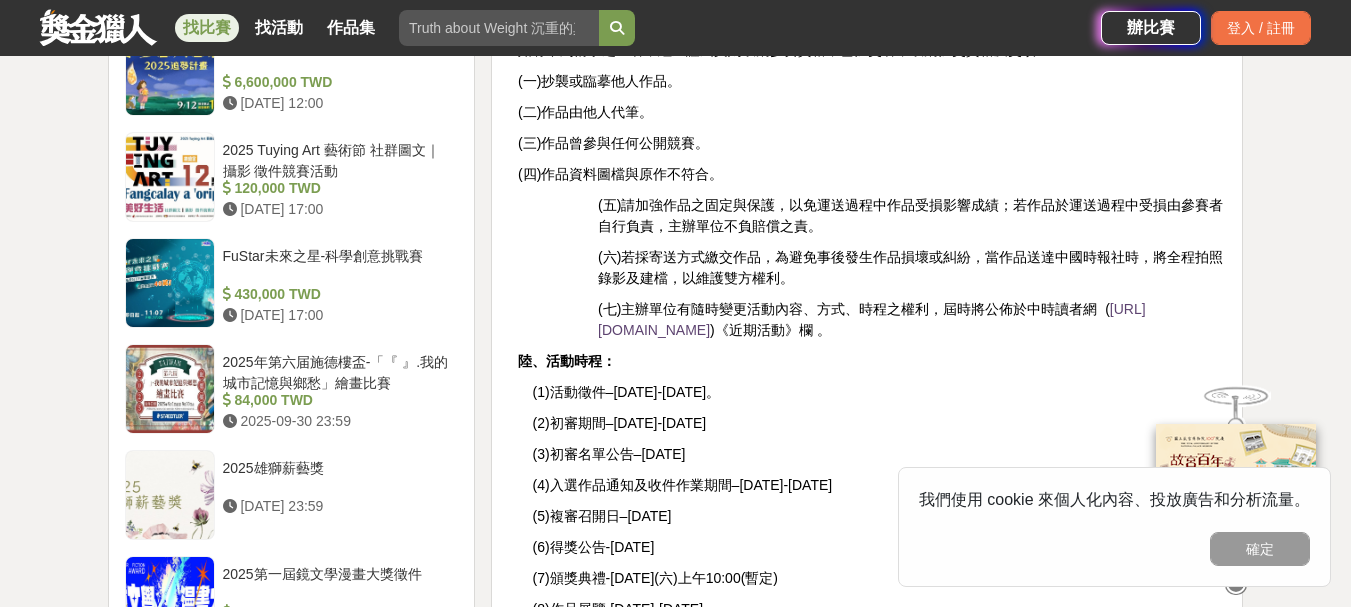 click on "(4)入選作品通知及收件作業期間–114年8月18日-8月26日" at bounding box center (682, 485) 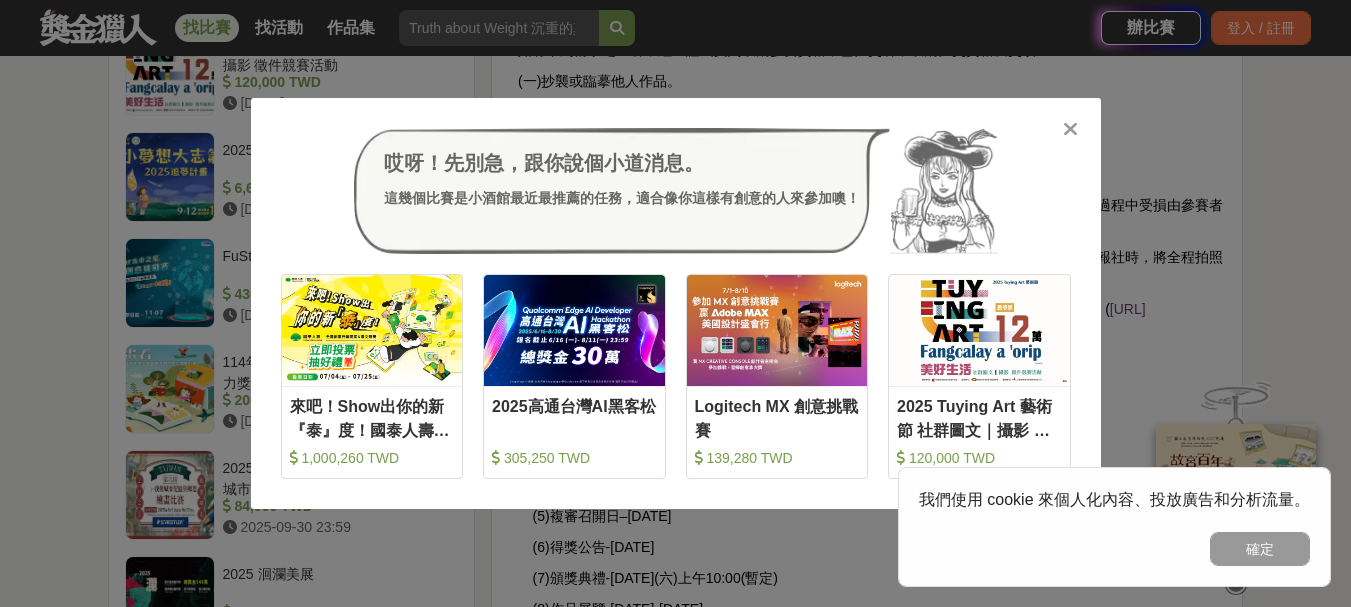 click at bounding box center (1071, 128) 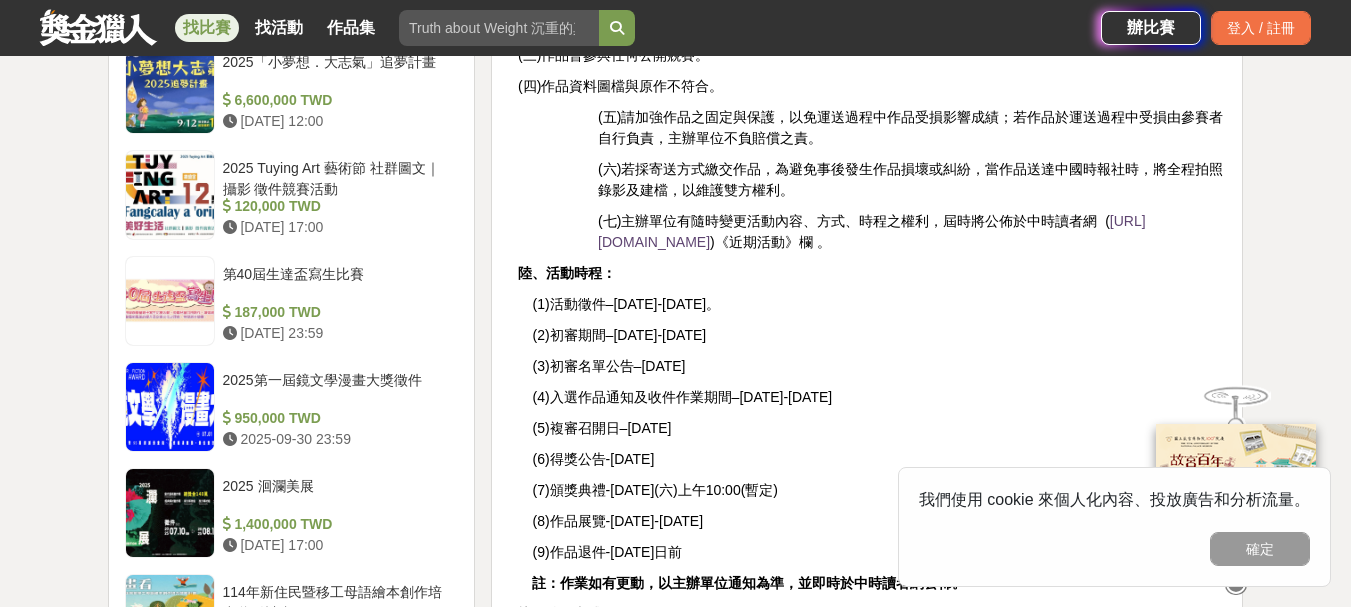 scroll, scrollTop: 1052, scrollLeft: 0, axis: vertical 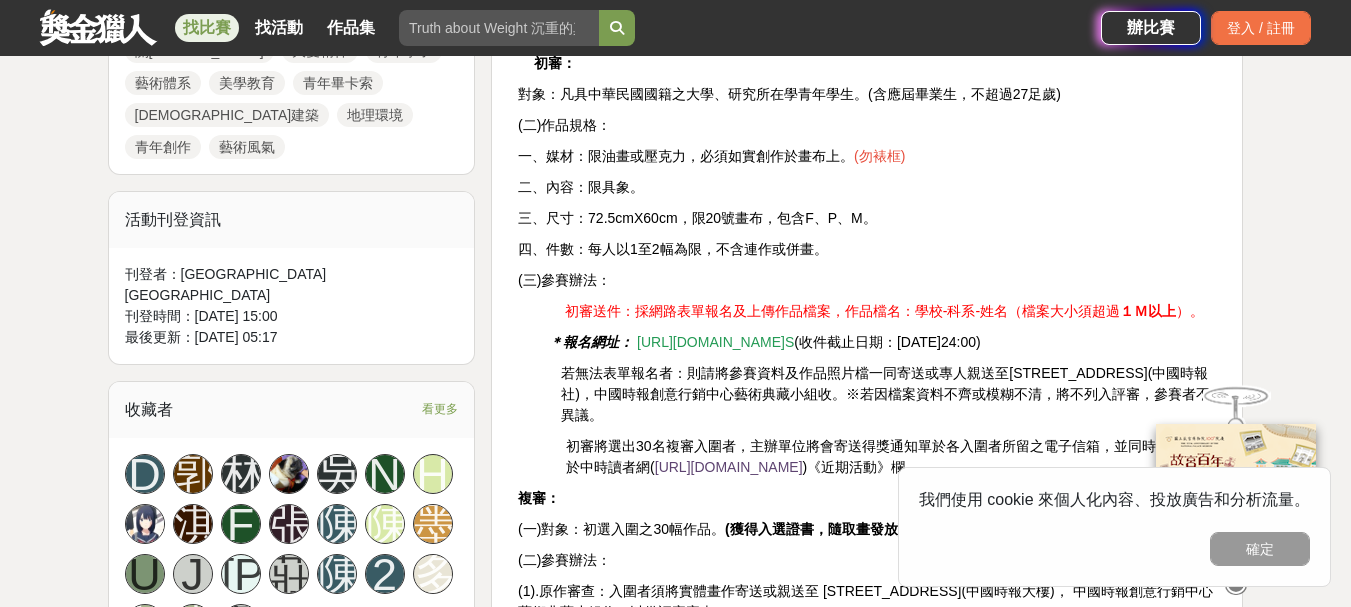 click on "[URL][DOMAIN_NAME]" at bounding box center (711, 342) 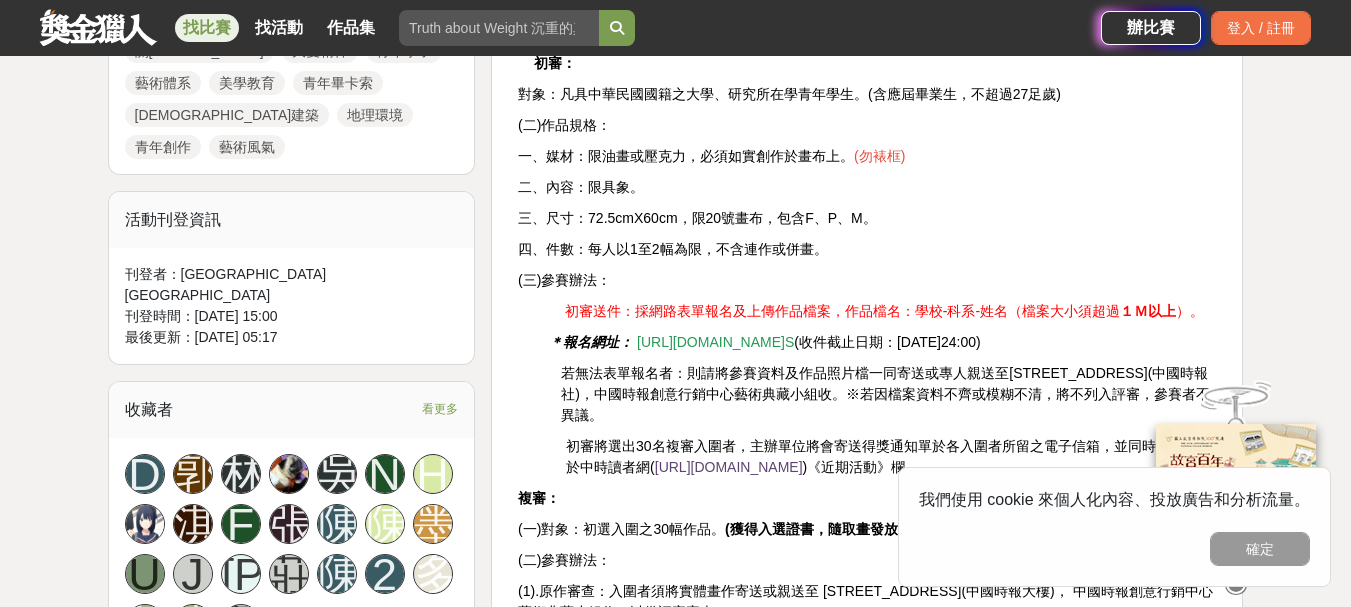 click on "[URL][DOMAIN_NAME]" at bounding box center (711, 342) 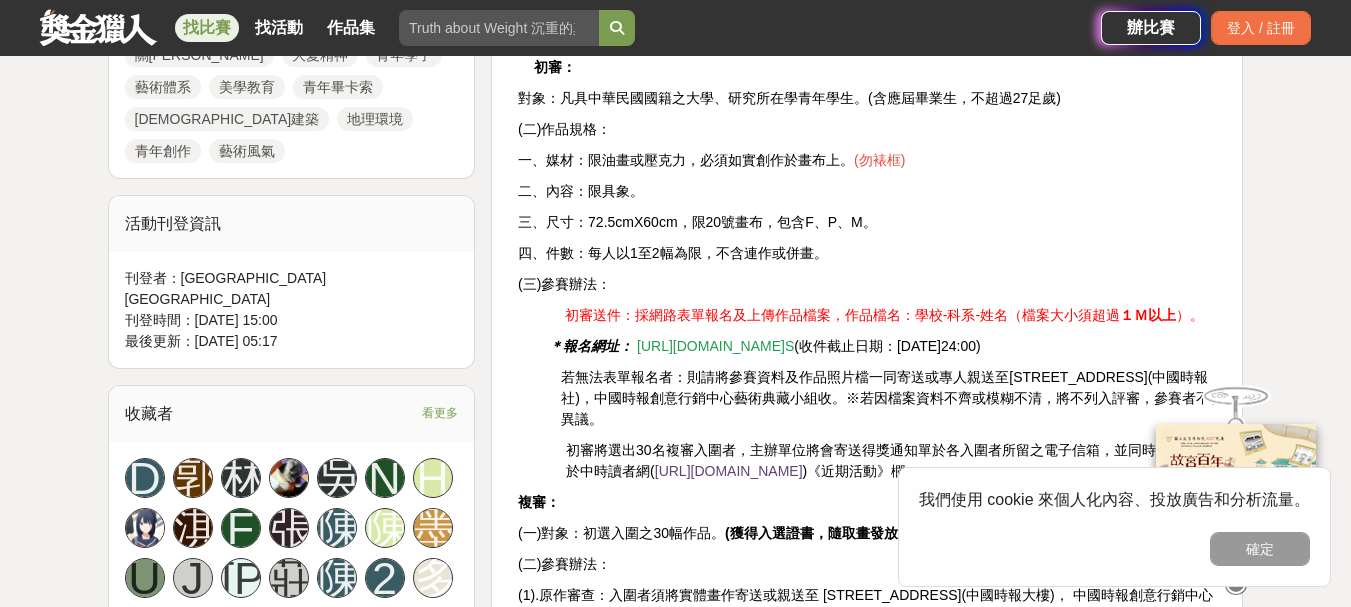 scroll, scrollTop: 1052, scrollLeft: 0, axis: vertical 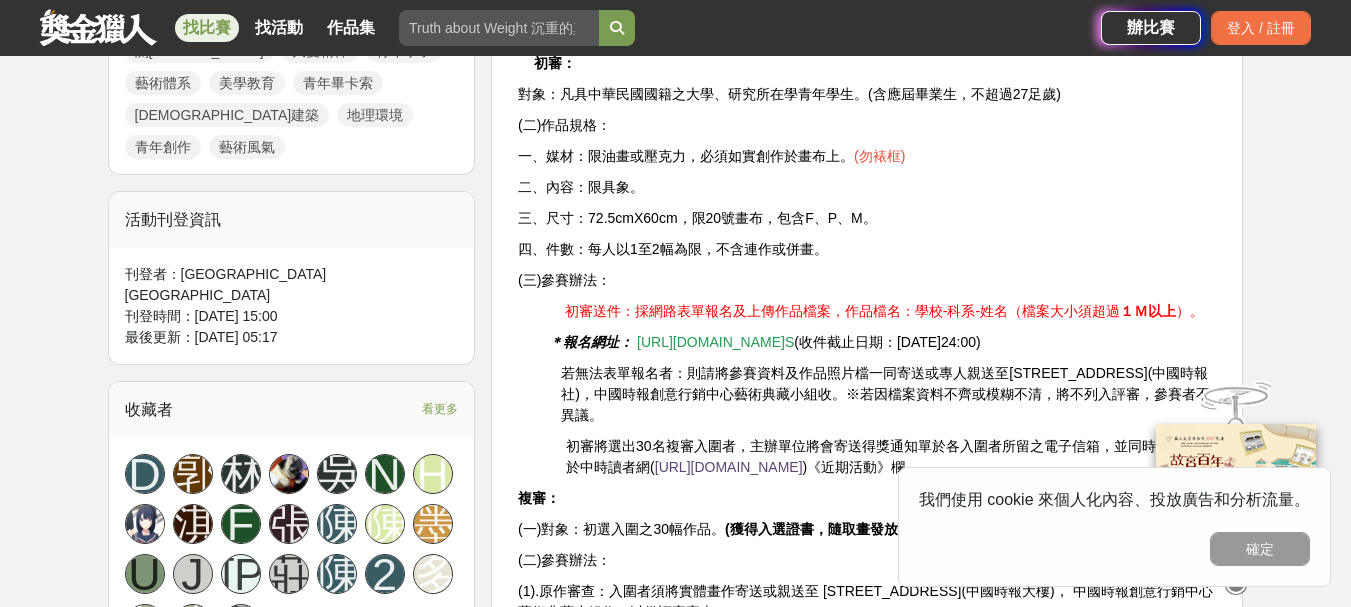 click on "[URL][DOMAIN_NAME]" at bounding box center [711, 342] 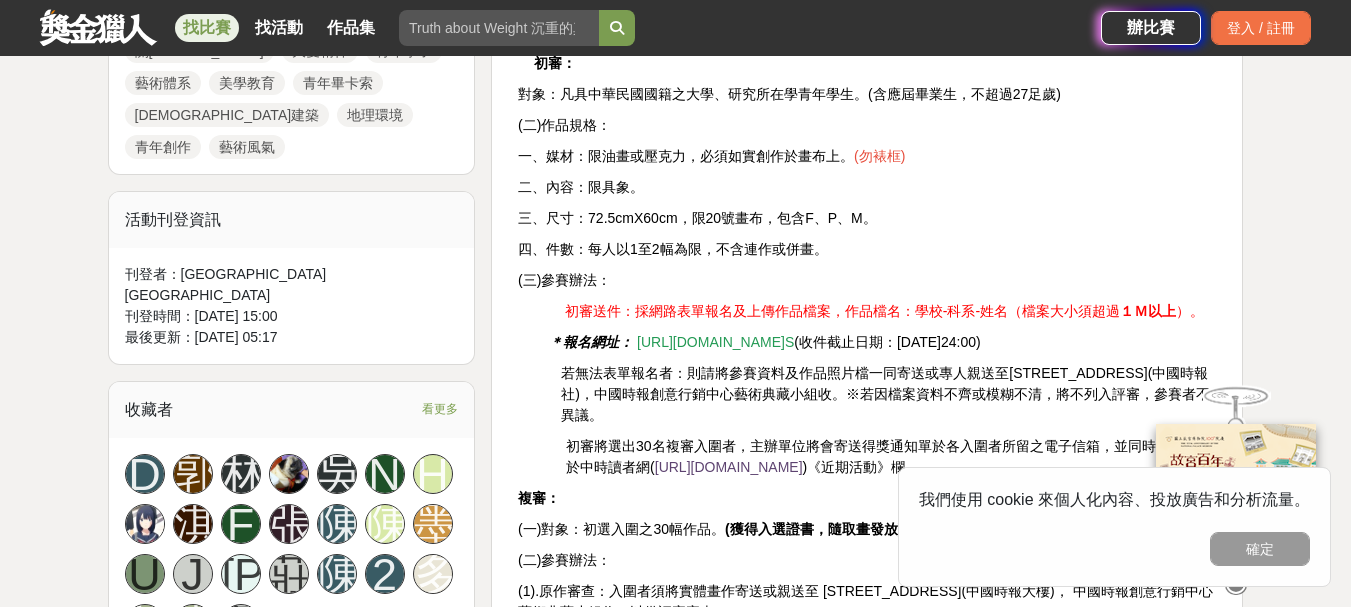 click on "[URL][DOMAIN_NAME]" at bounding box center (729, 467) 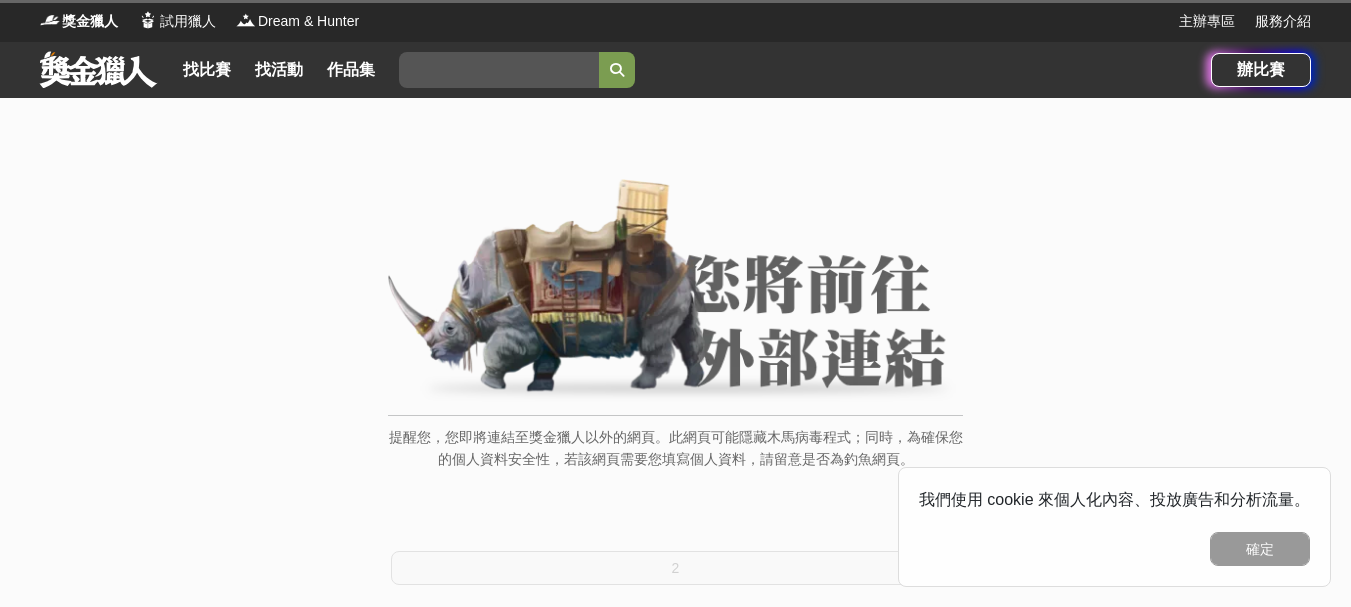 scroll, scrollTop: 0, scrollLeft: 0, axis: both 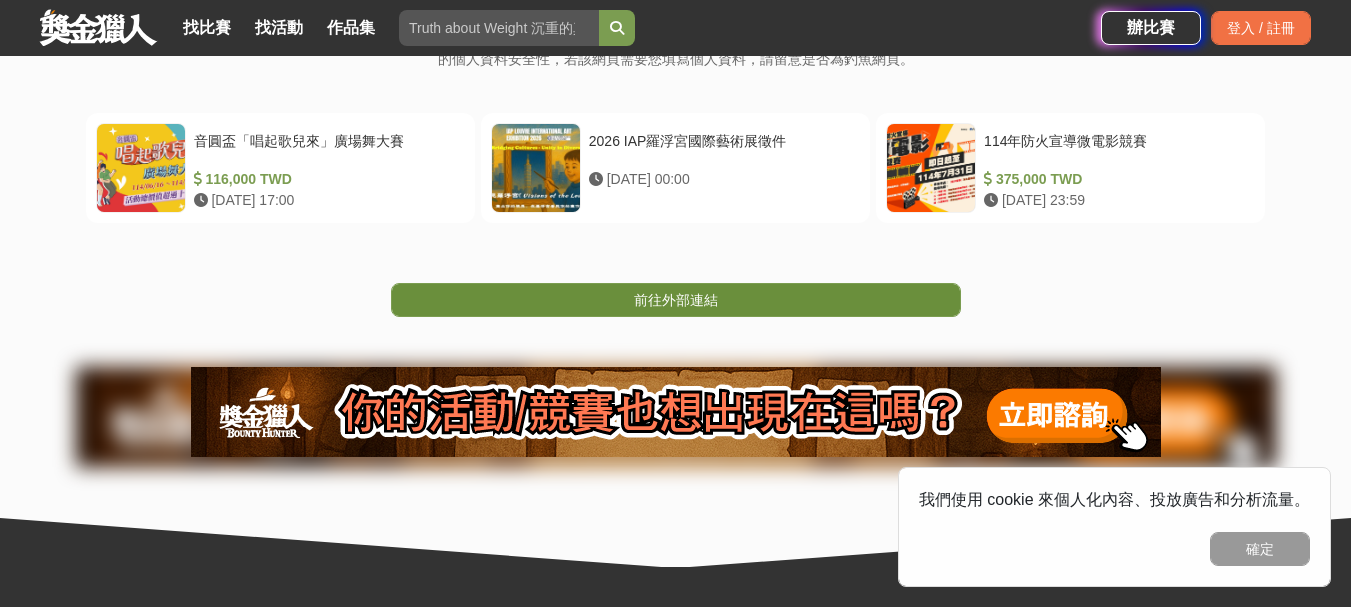 click on "前往外部連結" at bounding box center (676, 300) 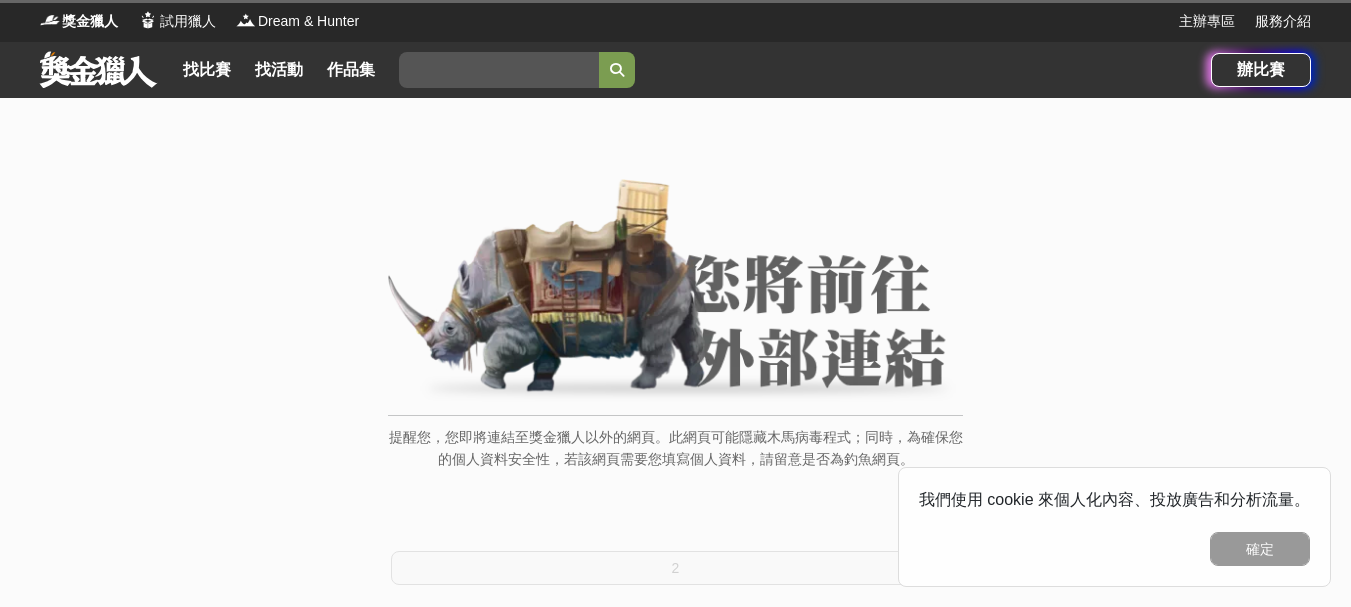 scroll, scrollTop: 0, scrollLeft: 0, axis: both 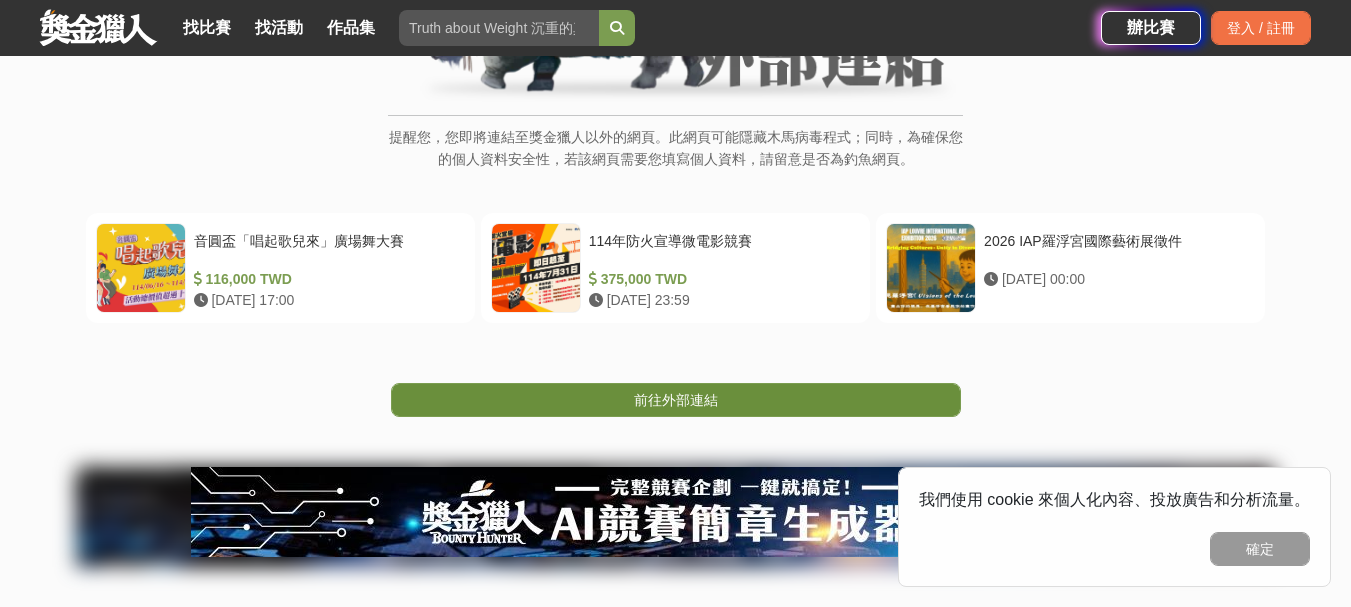 click on "前往外部連結" at bounding box center [676, 400] 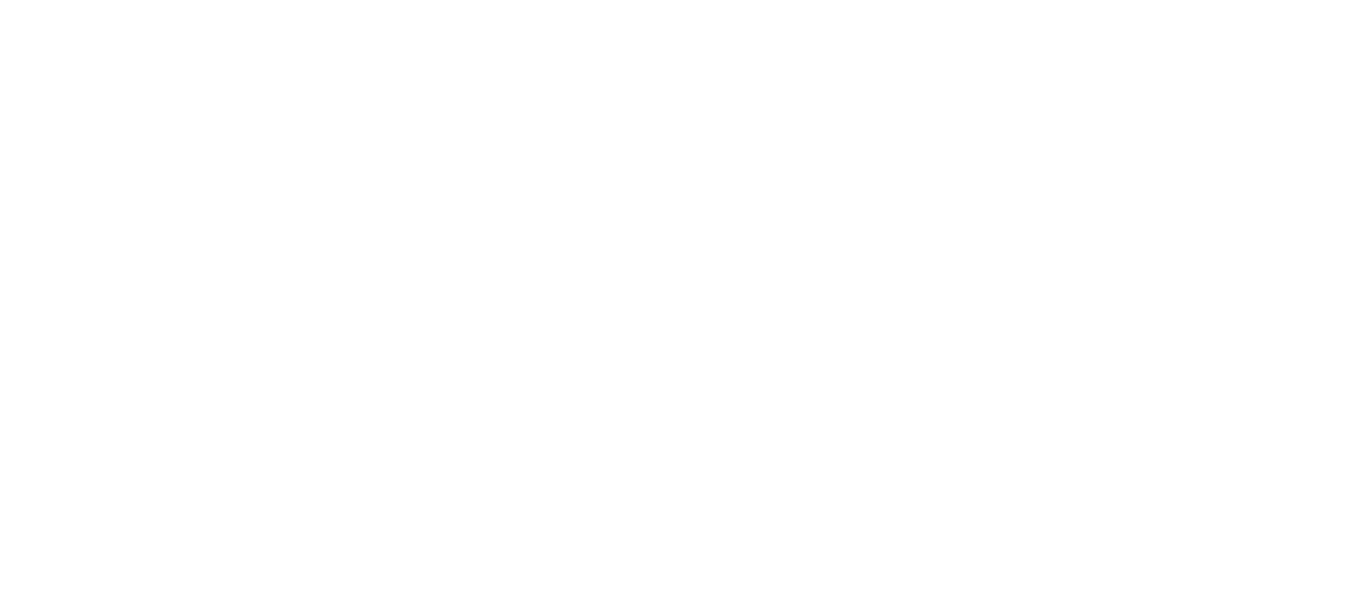 scroll, scrollTop: 0, scrollLeft: 0, axis: both 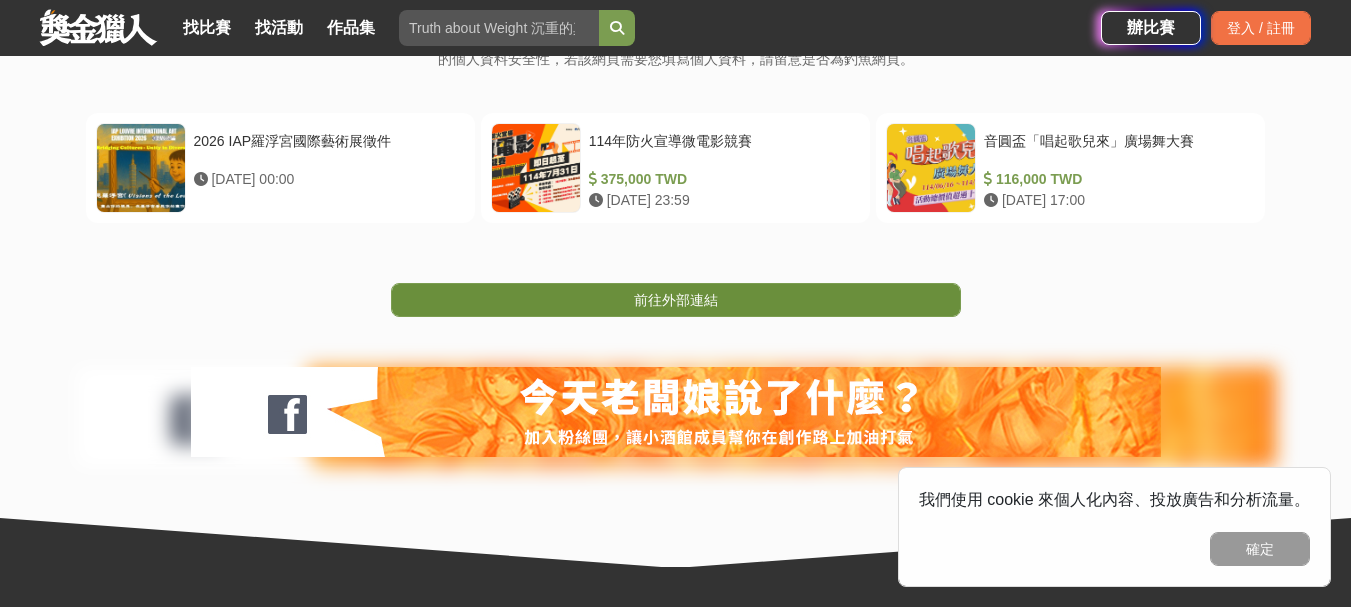 click on "前往外部連結" at bounding box center (676, 300) 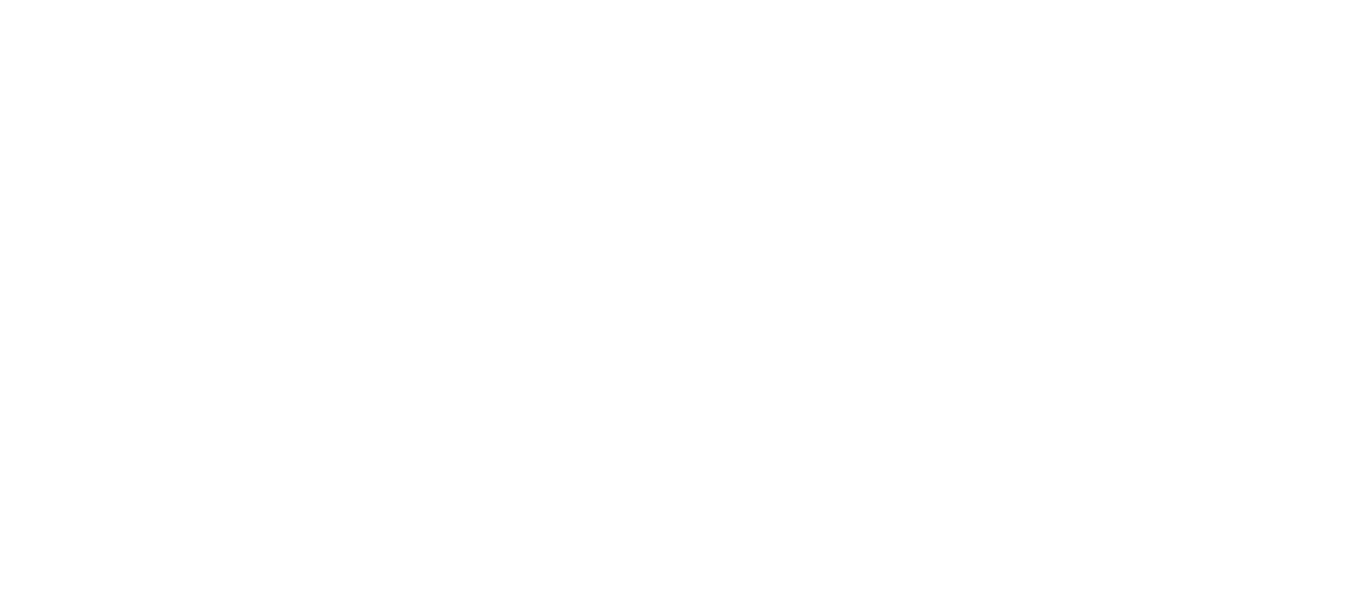 scroll, scrollTop: 0, scrollLeft: 0, axis: both 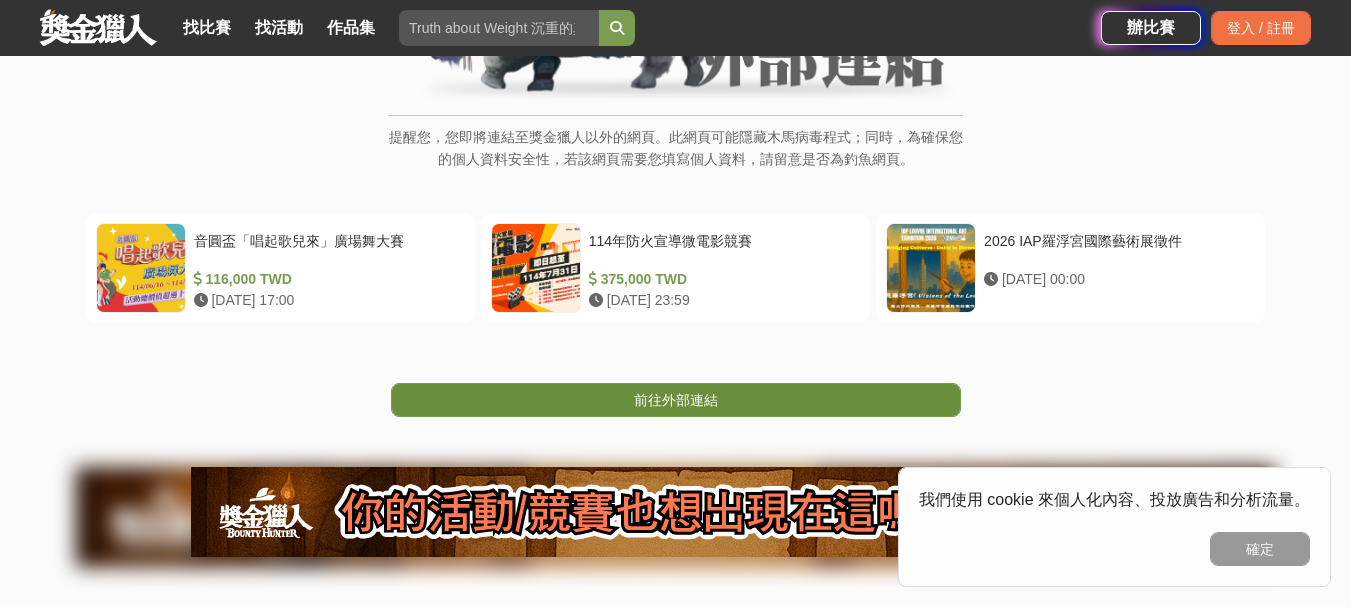 click on "前往外部連結" at bounding box center (676, 400) 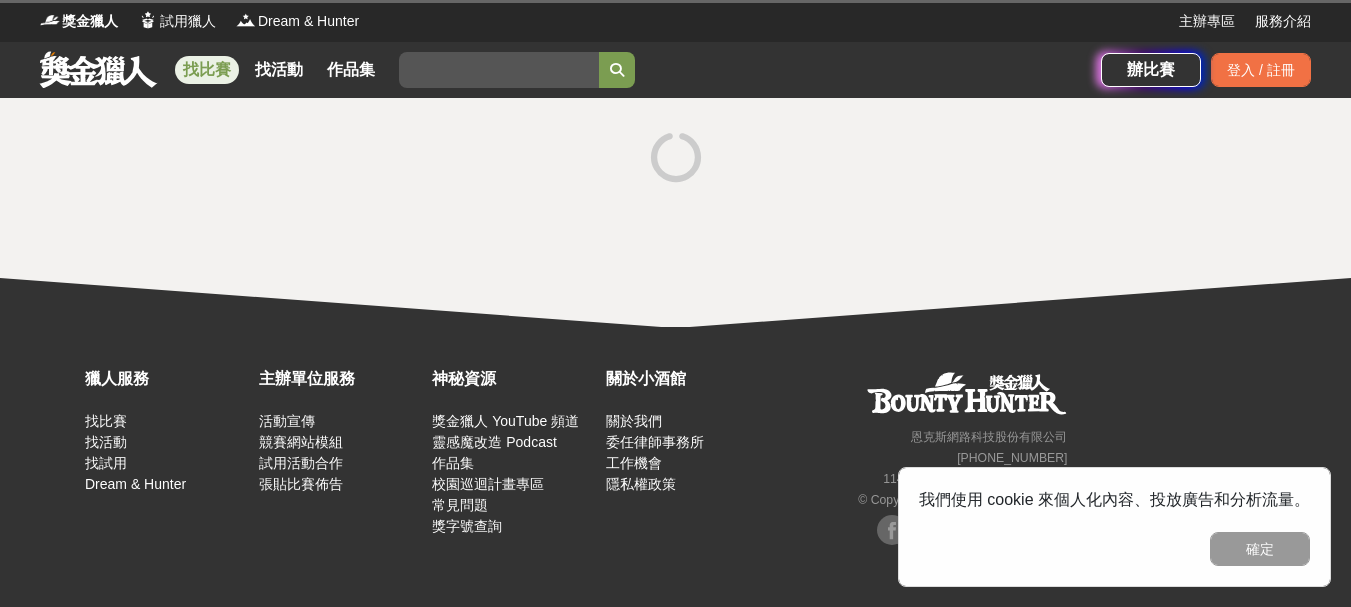 scroll, scrollTop: 0, scrollLeft: 0, axis: both 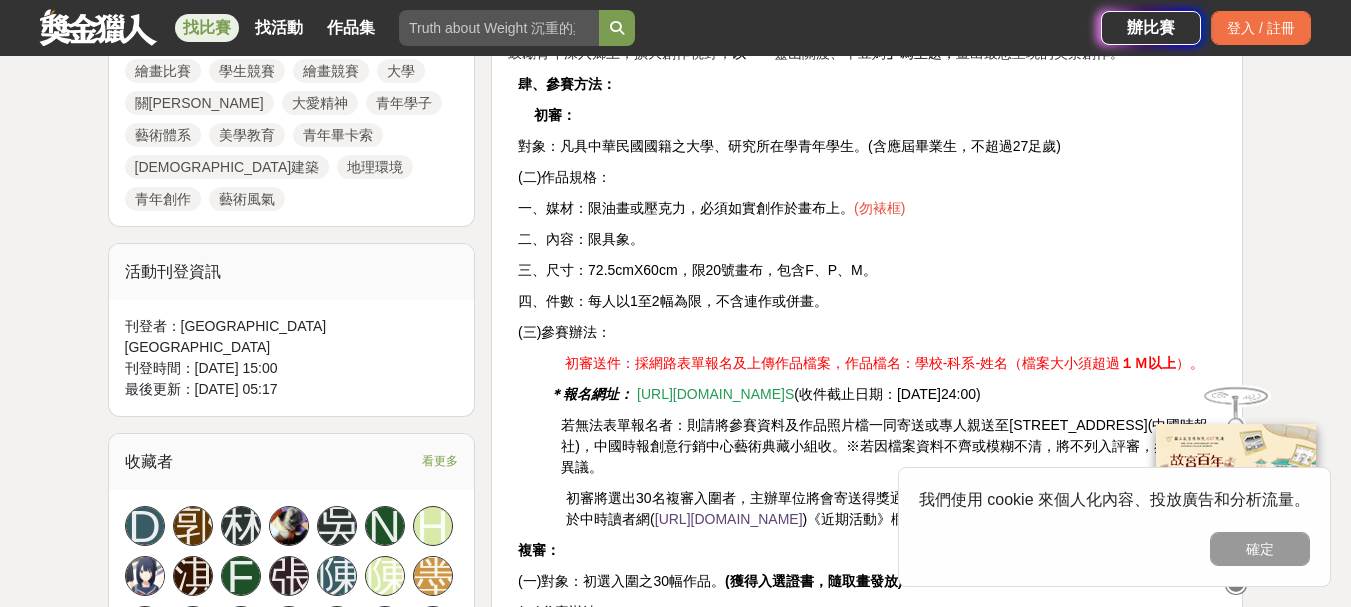 click on "[URL][DOMAIN_NAME]" at bounding box center [711, 394] 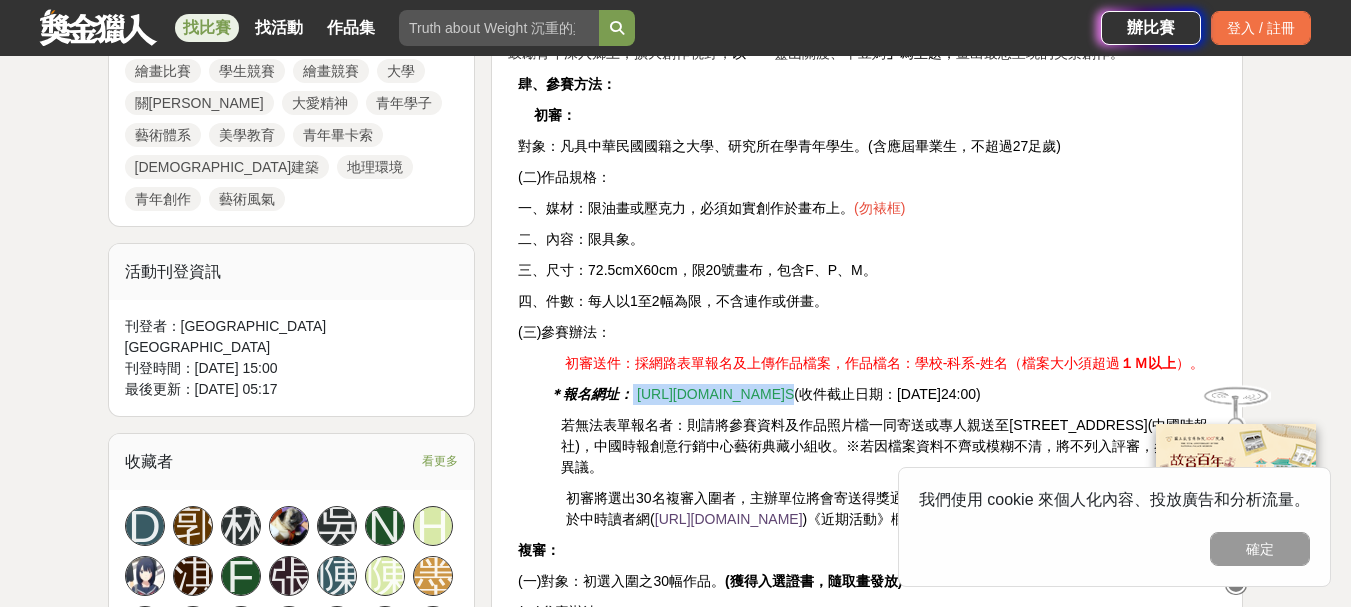 drag, startPoint x: 773, startPoint y: 373, endPoint x: 630, endPoint y: 360, distance: 143.58969 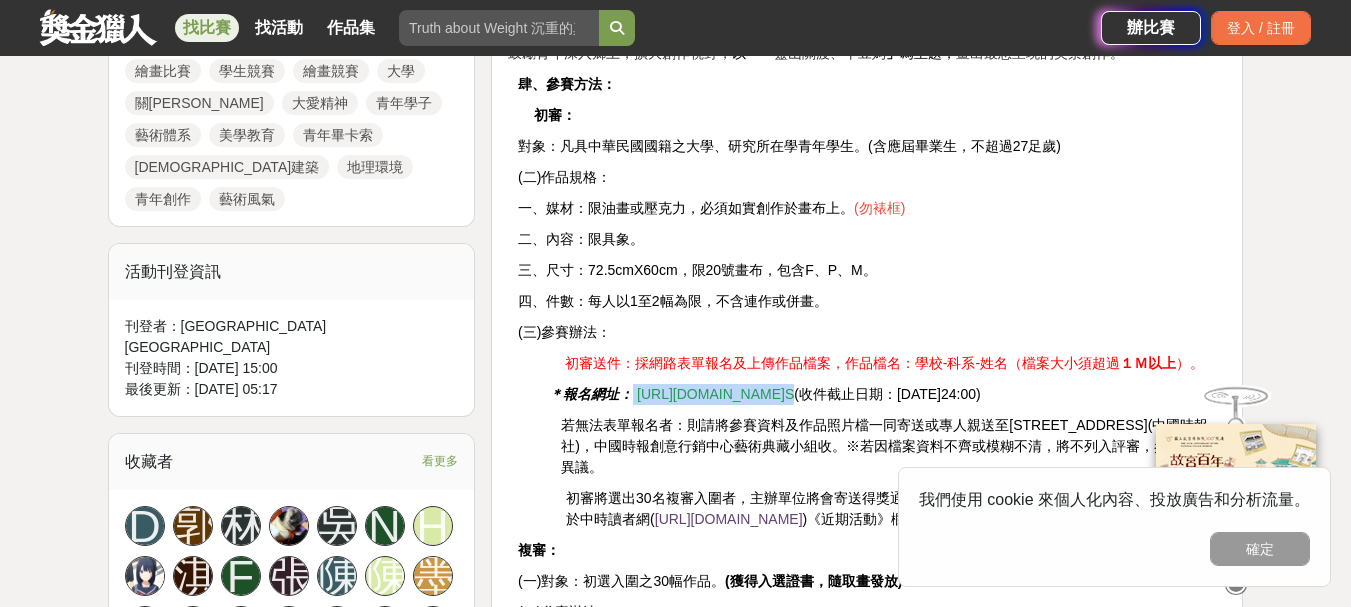 copy on "[URL][DOMAIN_NAME] S" 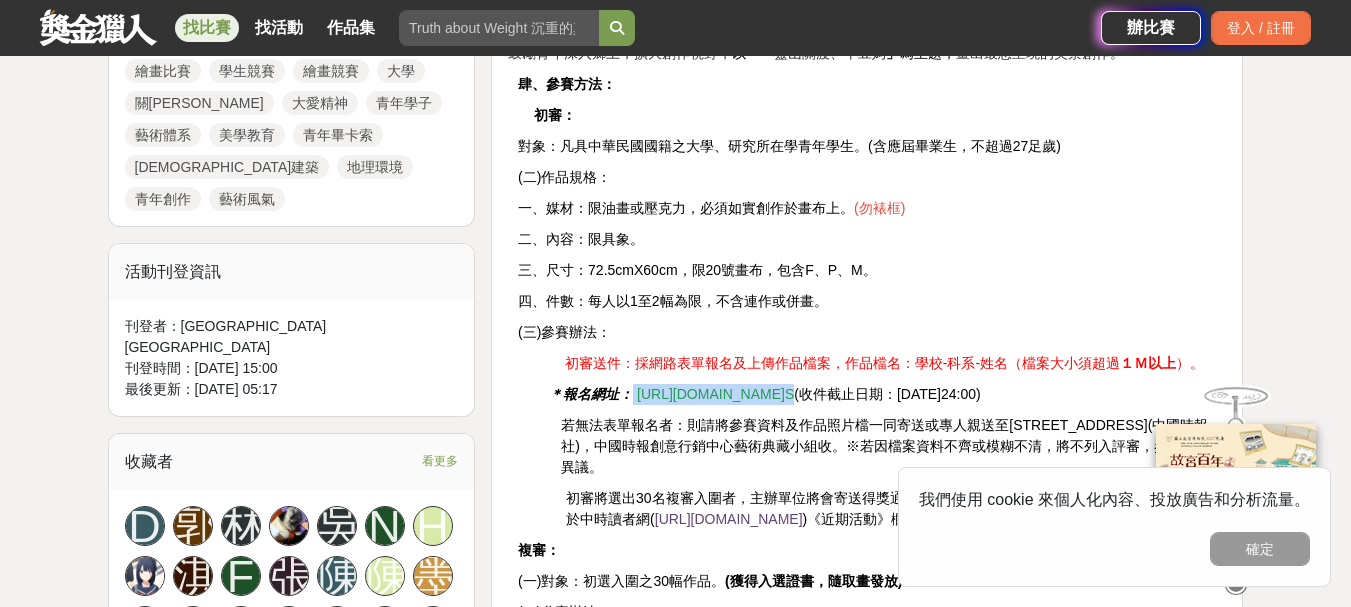 copy on "[URL][DOMAIN_NAME] S" 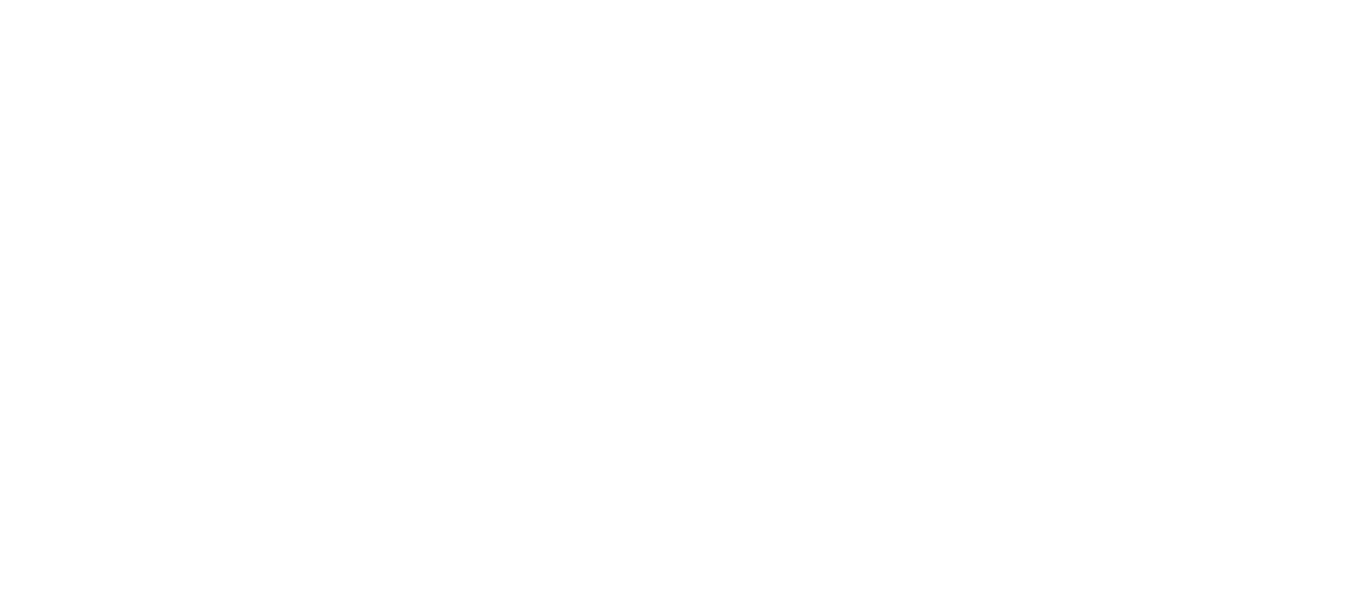 scroll, scrollTop: 0, scrollLeft: 0, axis: both 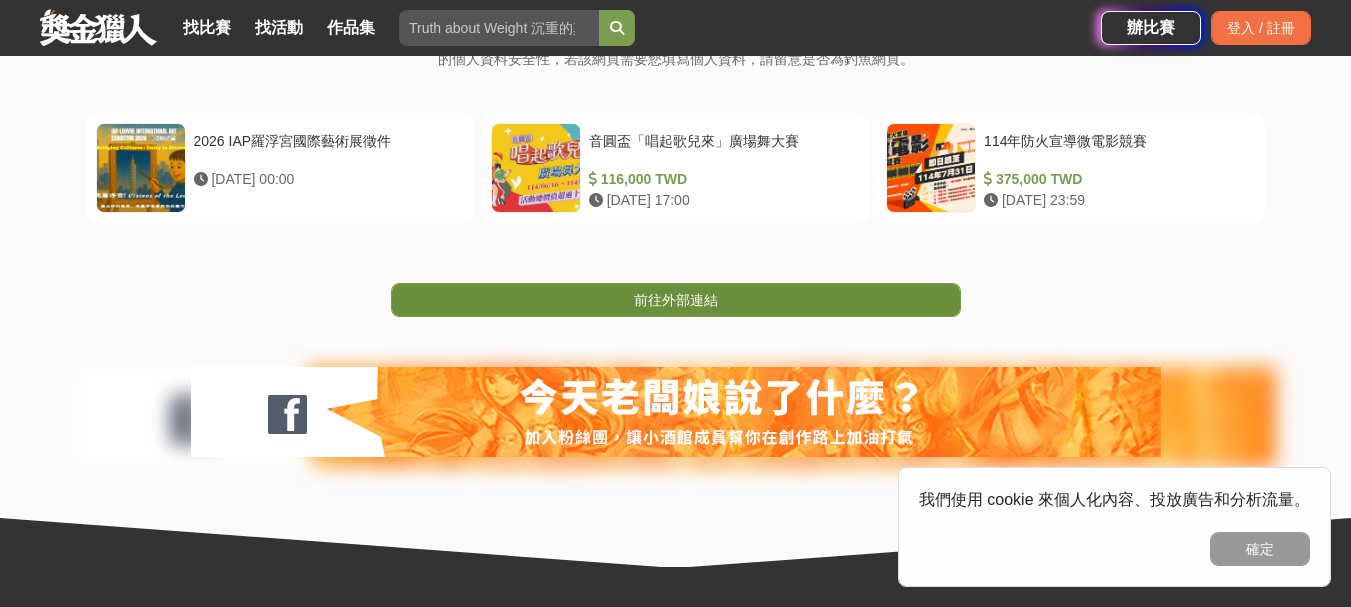 click on "前往外部連結" at bounding box center [676, 300] 